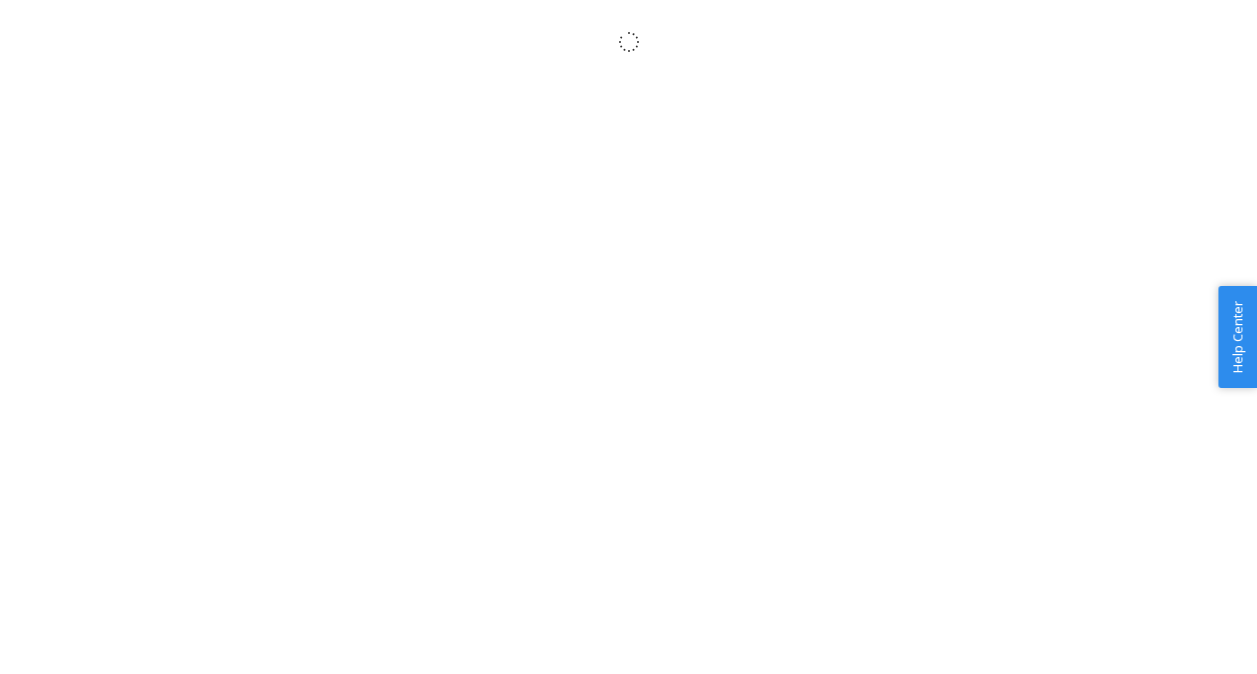 scroll, scrollTop: 0, scrollLeft: 0, axis: both 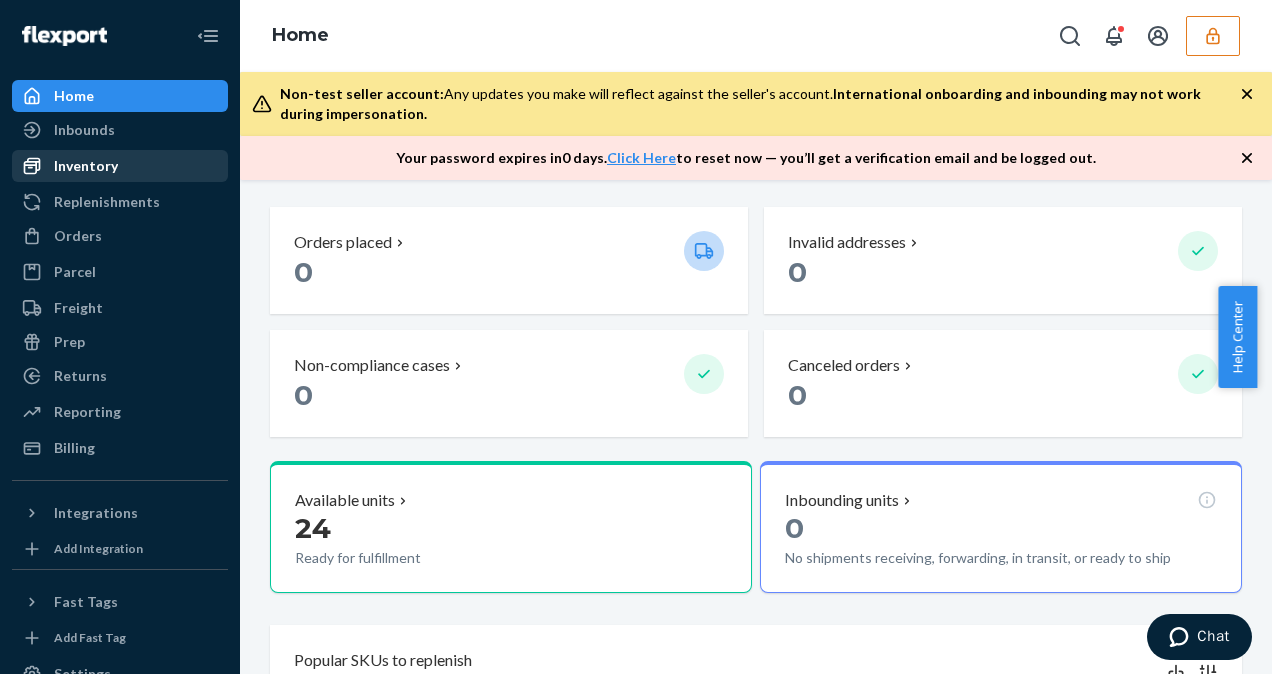 click on "Inventory" at bounding box center [120, 166] 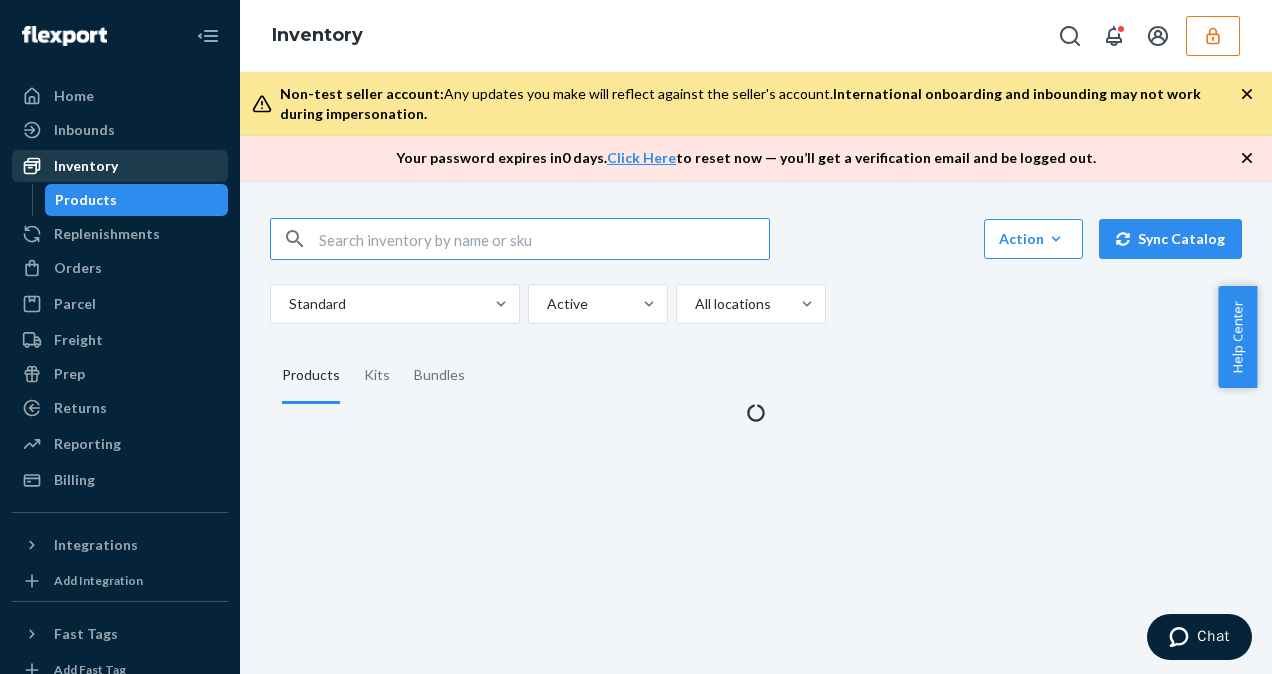 scroll, scrollTop: 0, scrollLeft: 0, axis: both 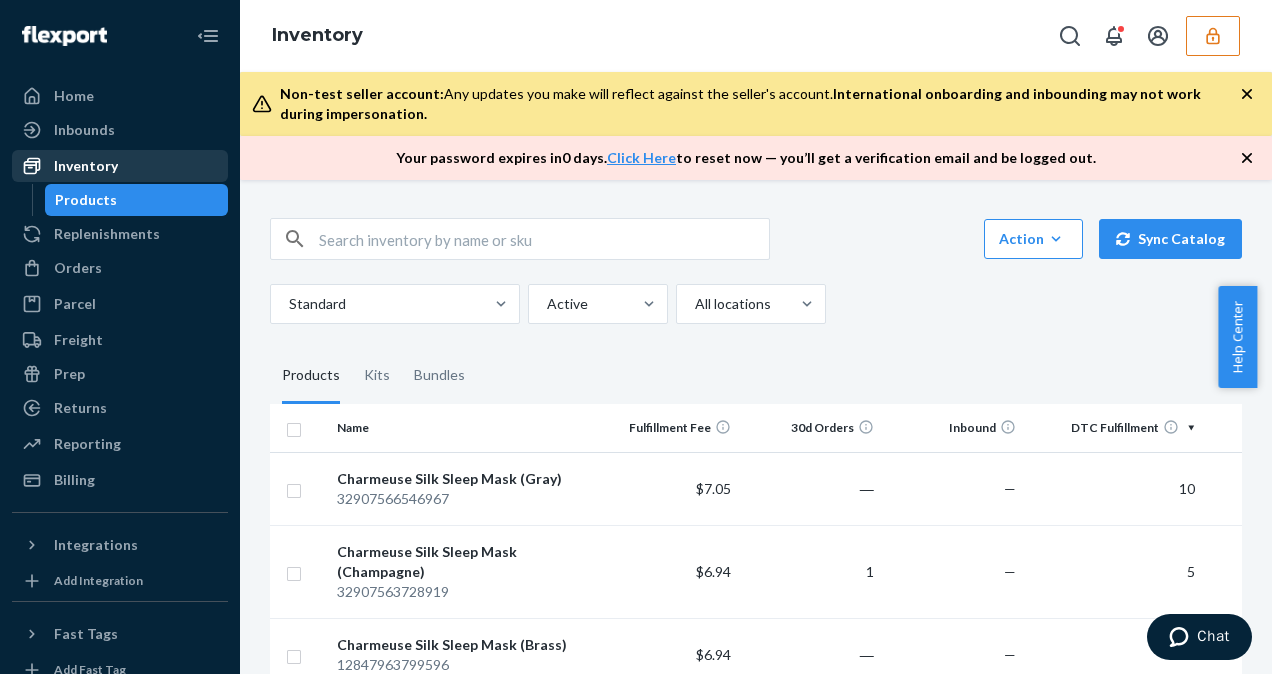 click on "Inventory" at bounding box center (120, 166) 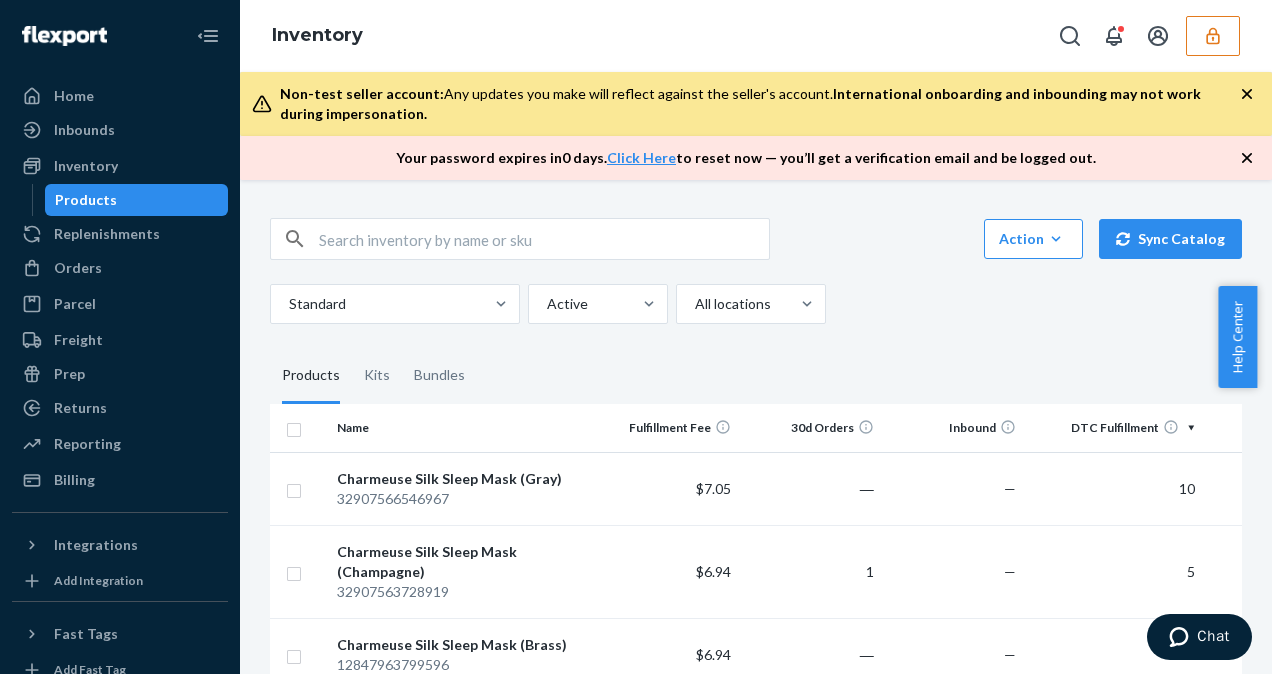 click on "Inventory" at bounding box center (756, 36) 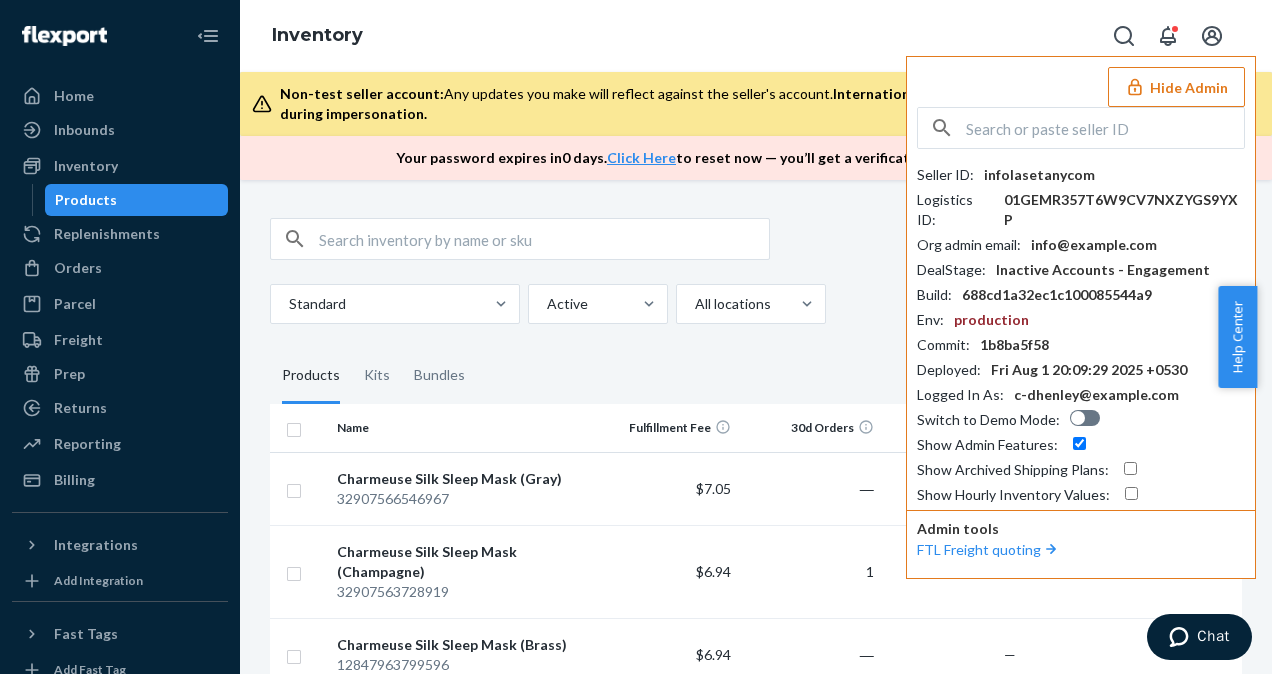 drag, startPoint x: 1023, startPoint y: 222, endPoint x: 1170, endPoint y: 217, distance: 147.085 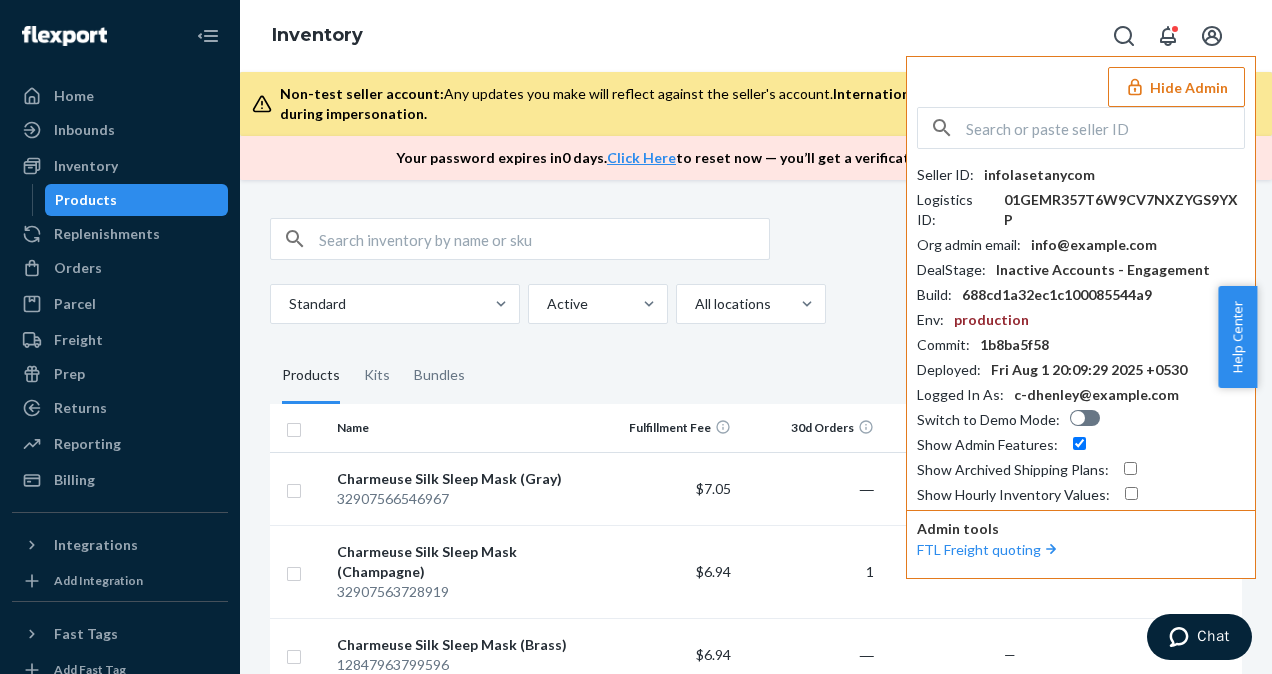click at bounding box center (1105, 128) 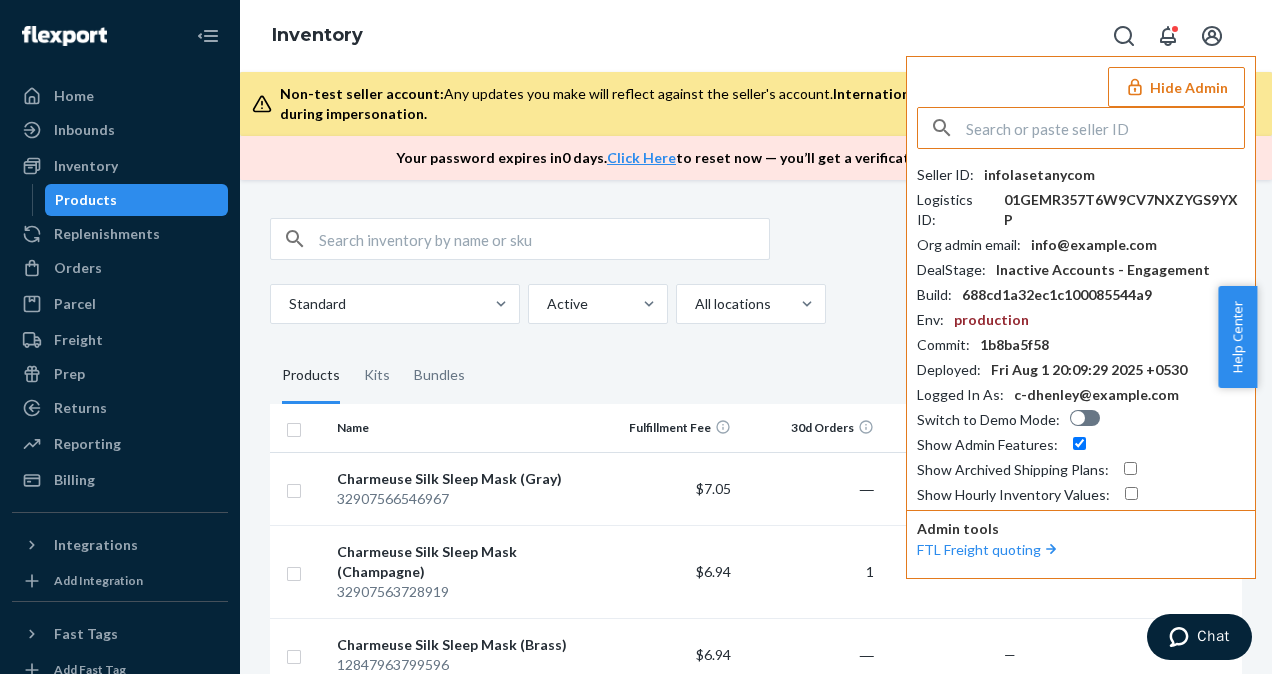 click at bounding box center [1105, 128] 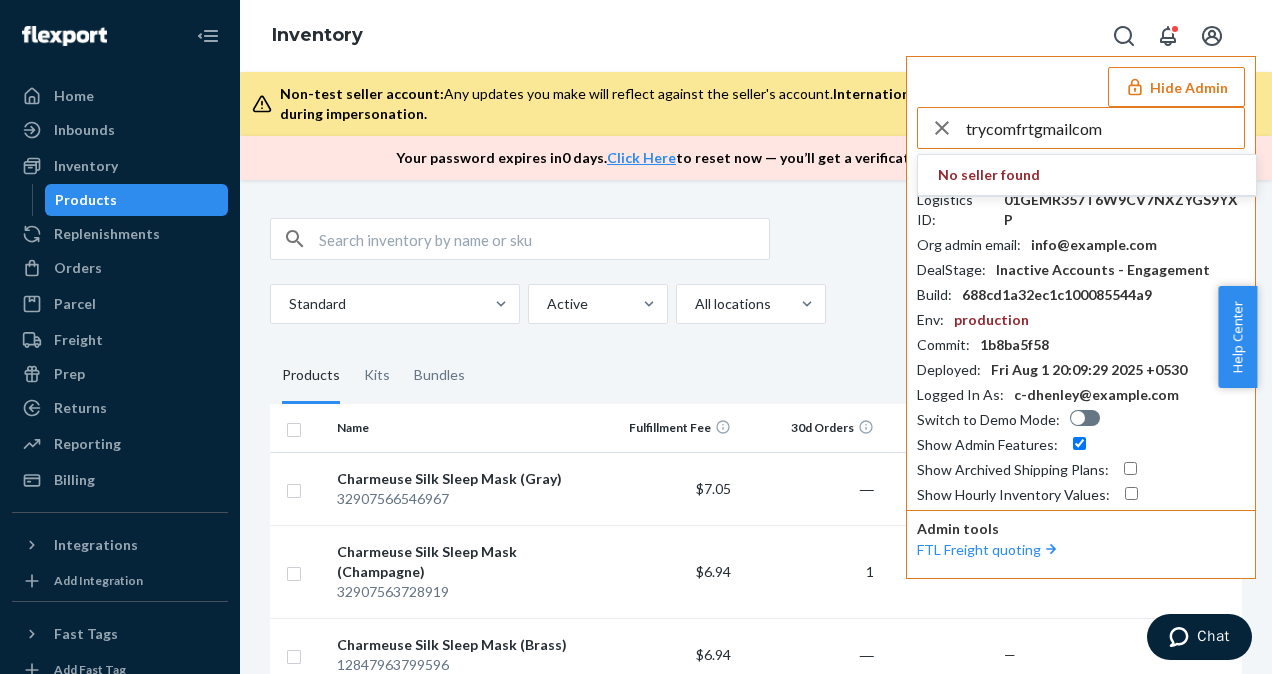 type on "trycomfrtgmailcom" 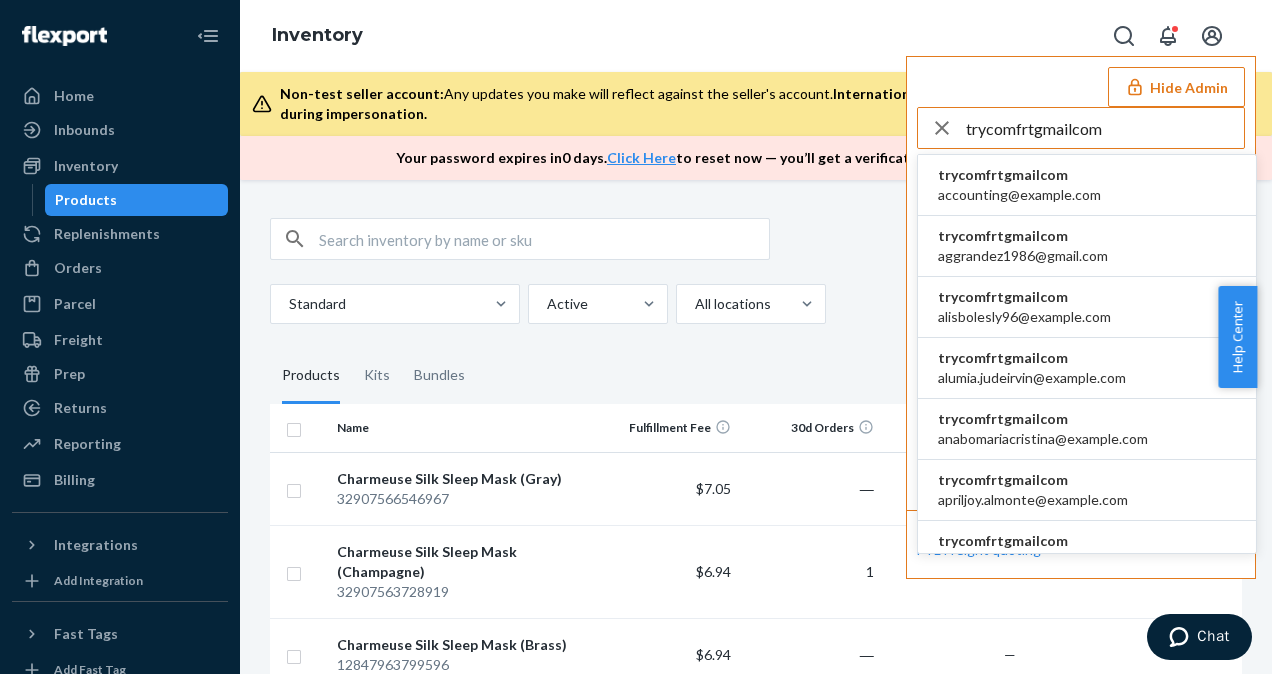 type 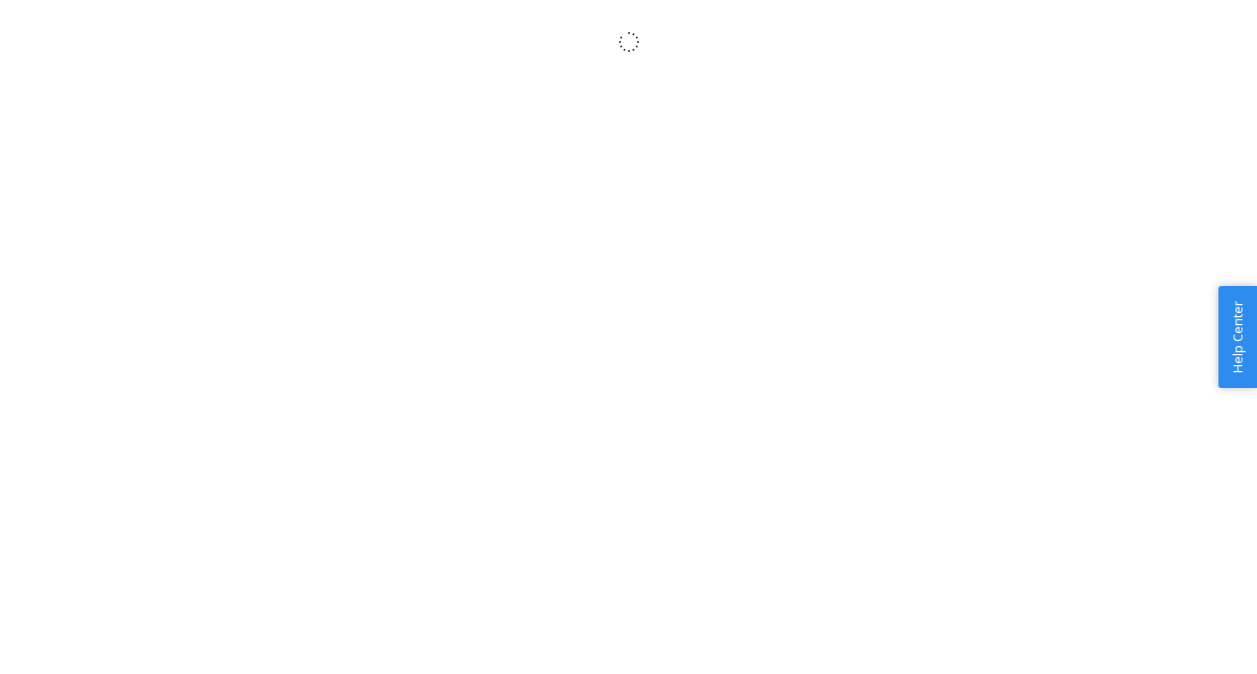 scroll, scrollTop: 0, scrollLeft: 0, axis: both 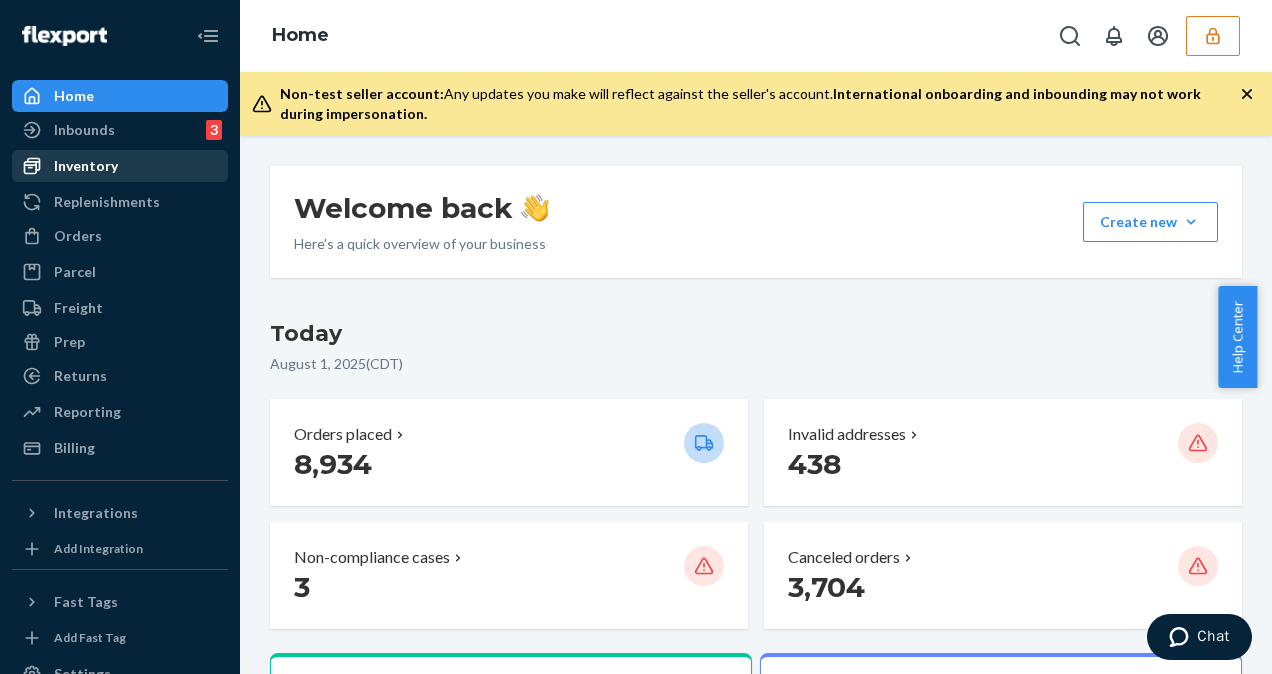 click on "Inventory" at bounding box center (86, 166) 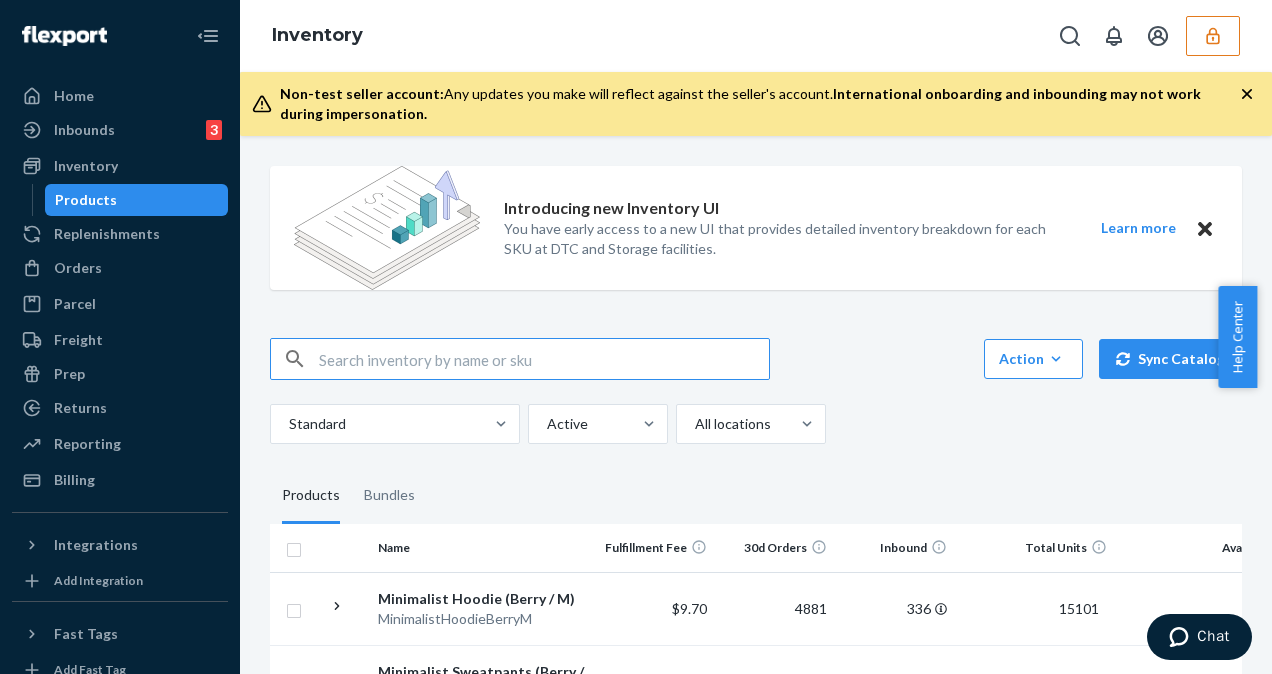 click at bounding box center (544, 359) 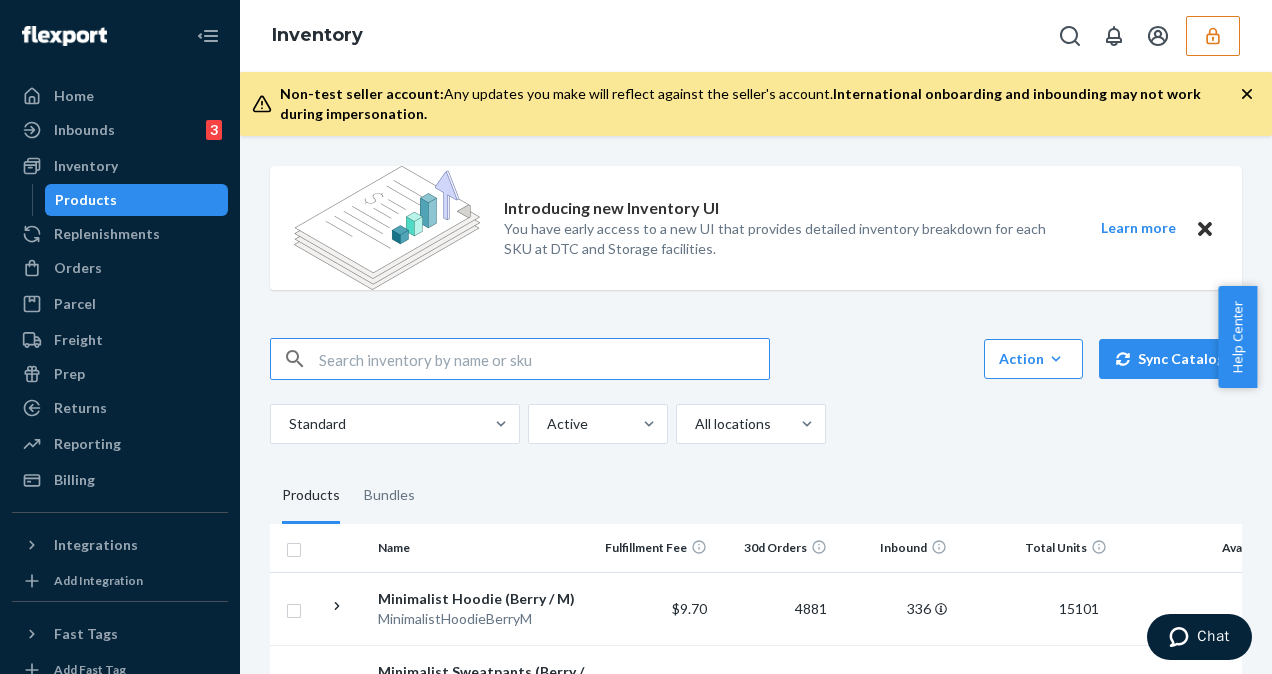 paste on "DKTSMSJTS3L" 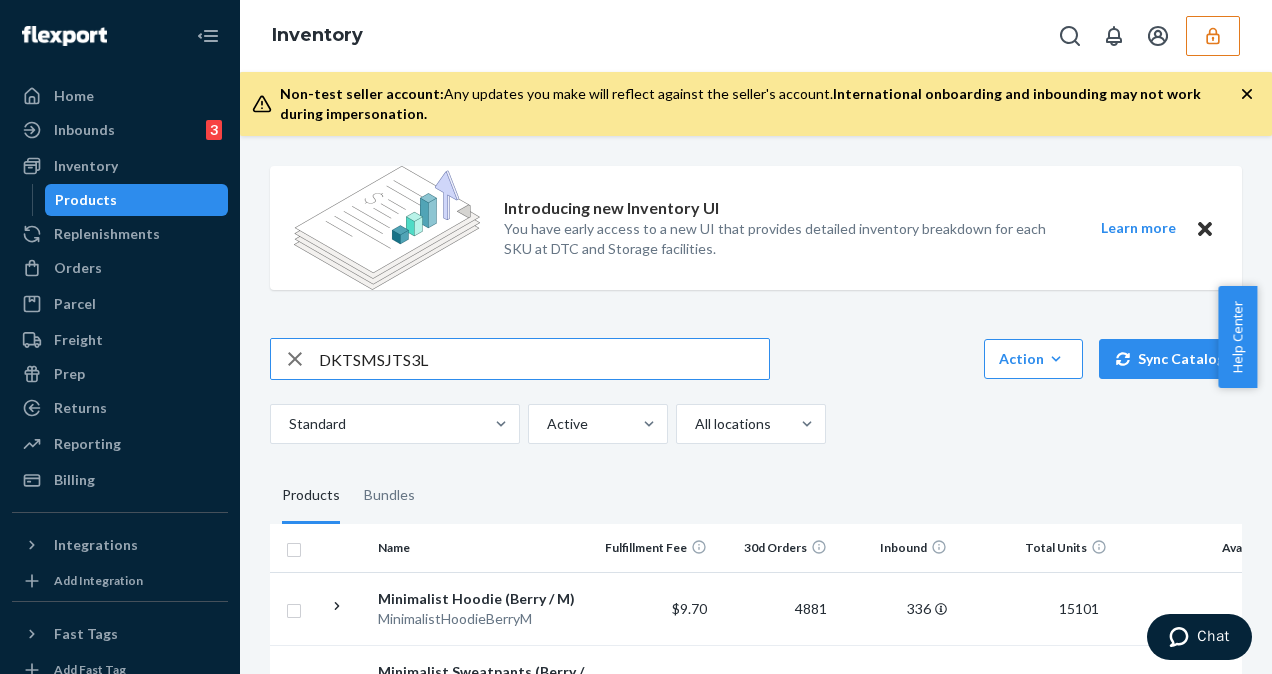 type on "DKTSMSJTS3L" 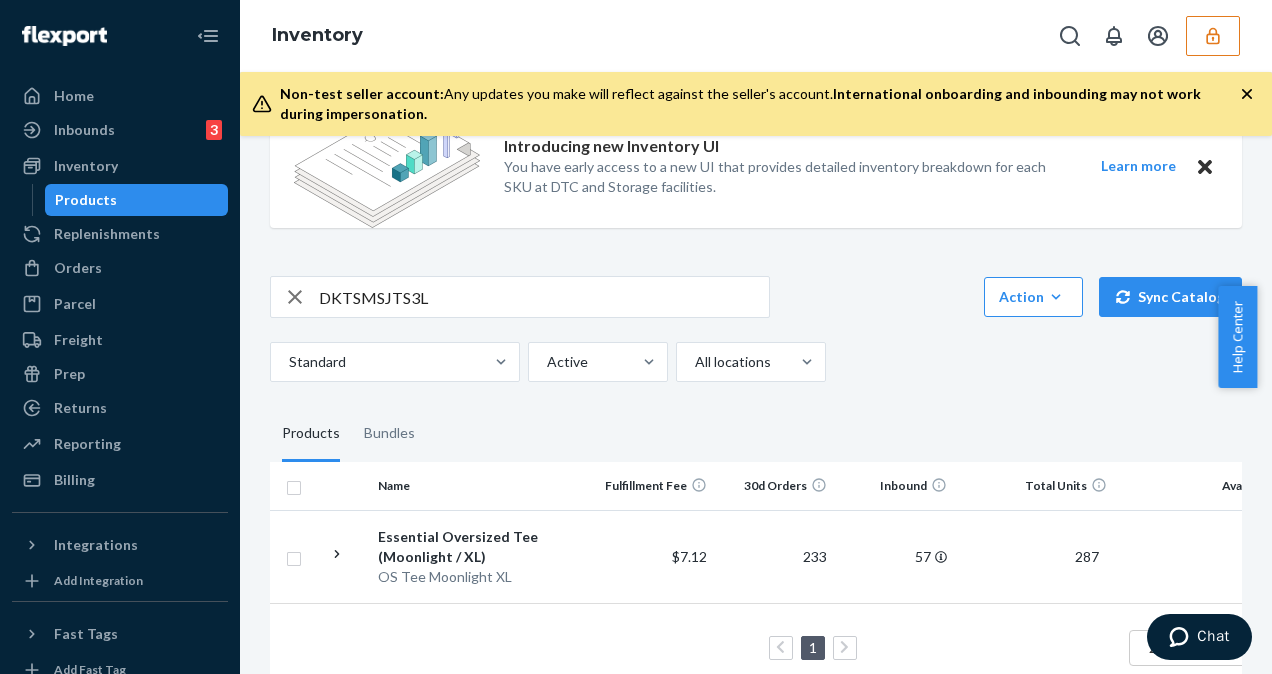 scroll, scrollTop: 114, scrollLeft: 0, axis: vertical 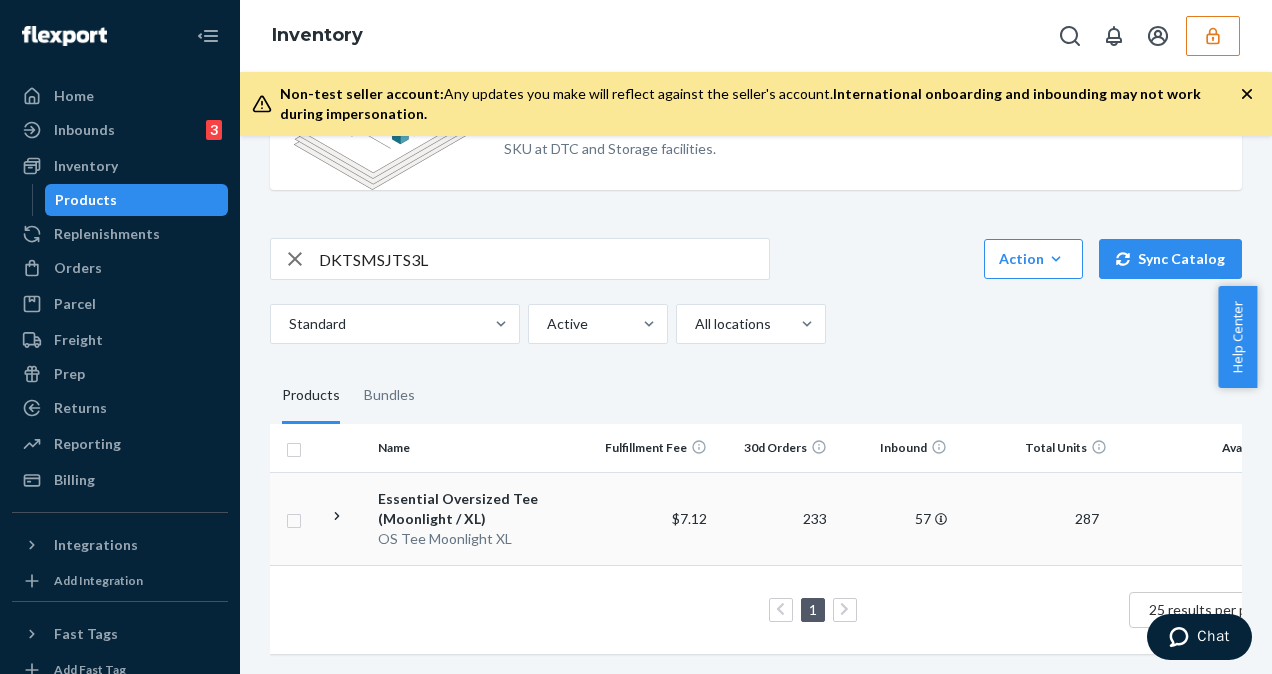 click on "$7.12" at bounding box center (655, 518) 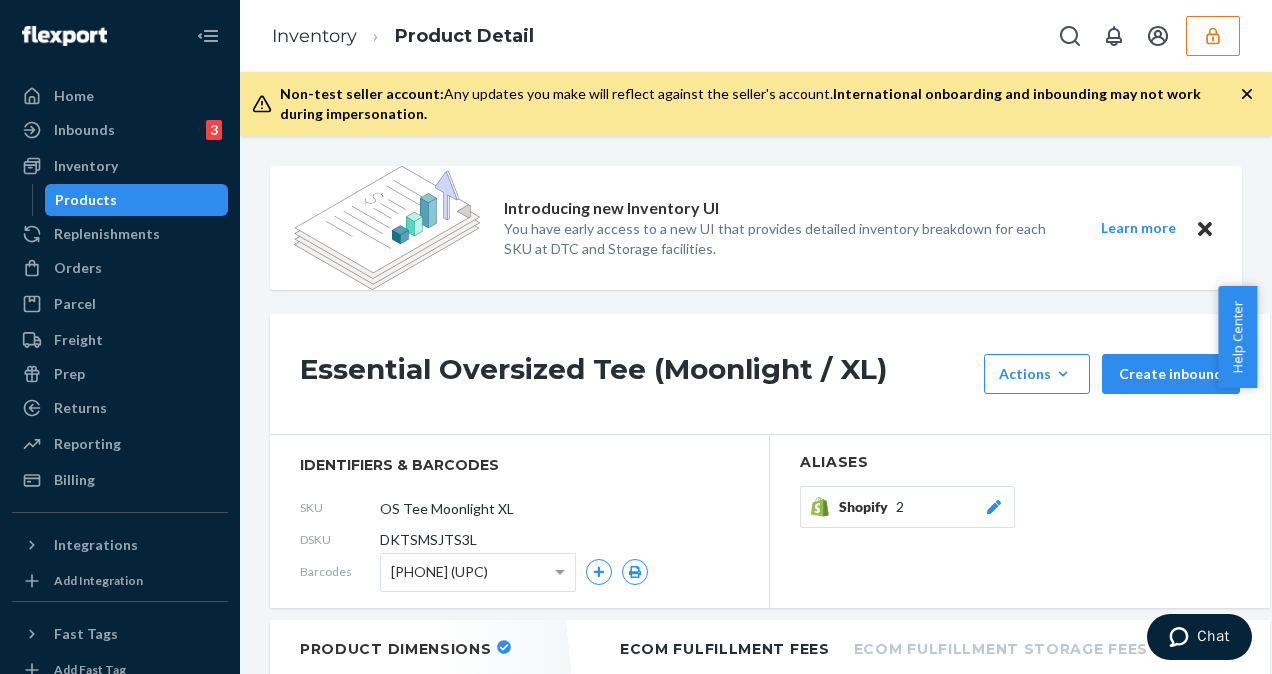 scroll, scrollTop: 100, scrollLeft: 0, axis: vertical 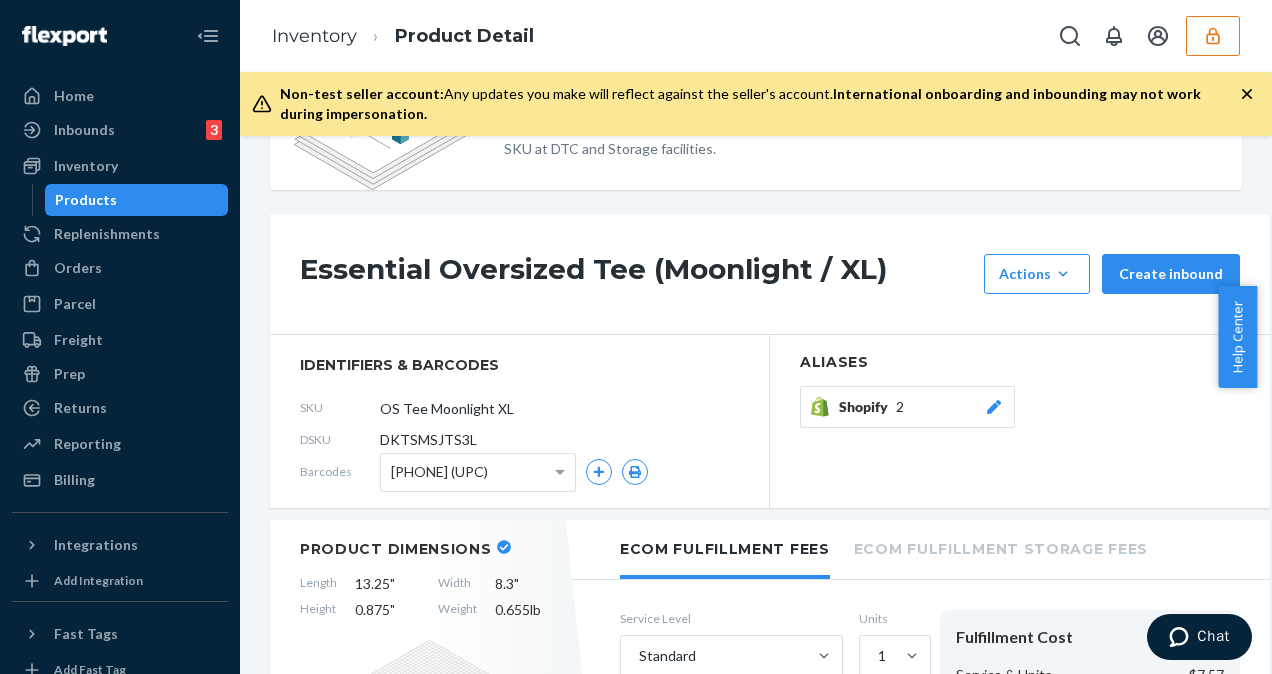 click on "00613527153342 (UPC)" at bounding box center (439, 472) 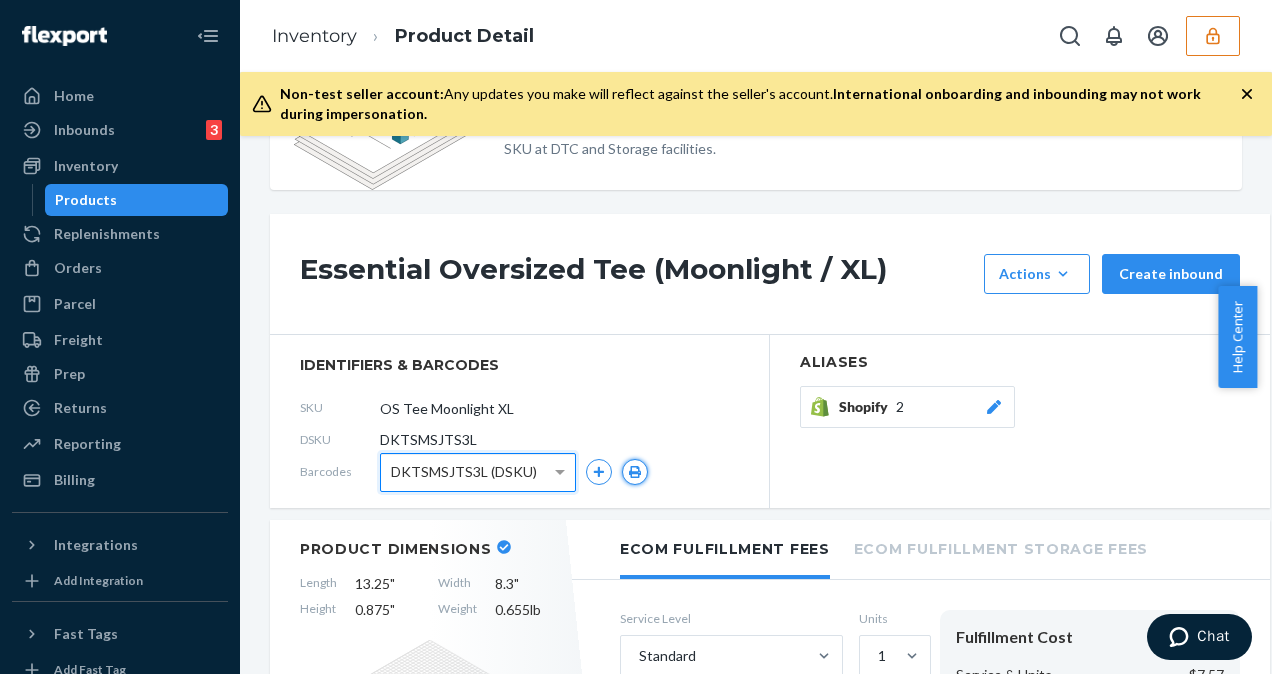 click at bounding box center (635, 472) 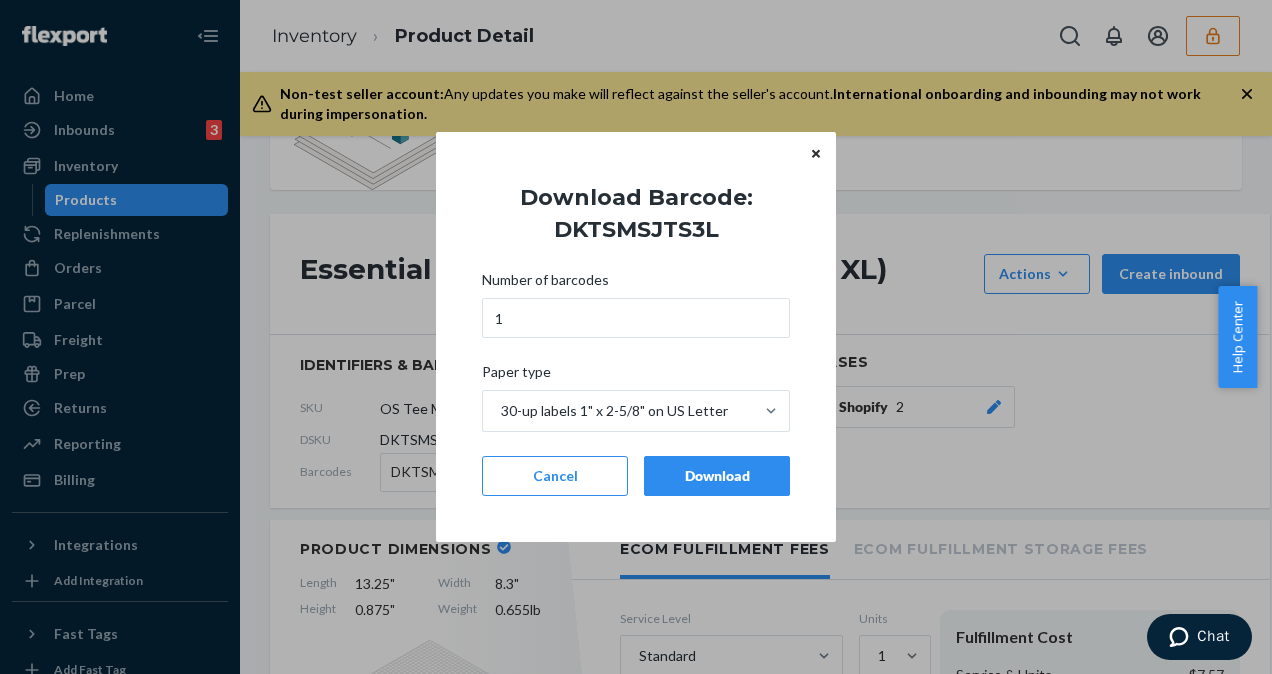 click on "Download" at bounding box center (717, 476) 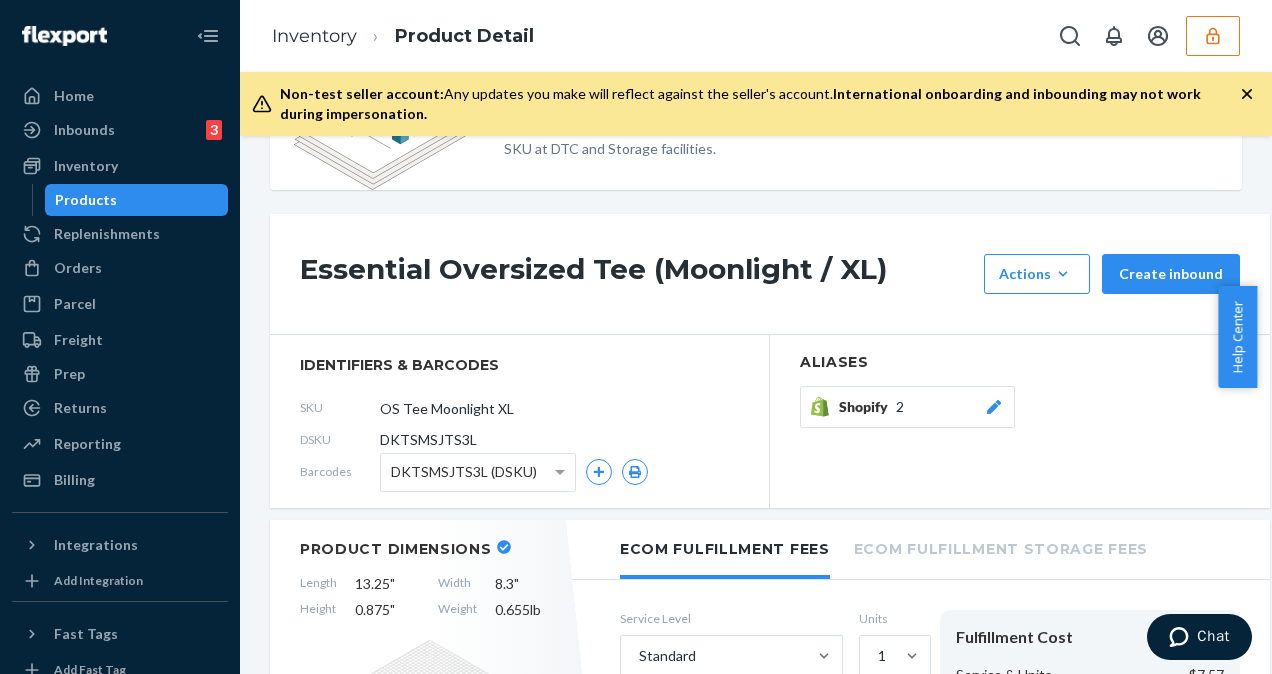 click at bounding box center (1213, 36) 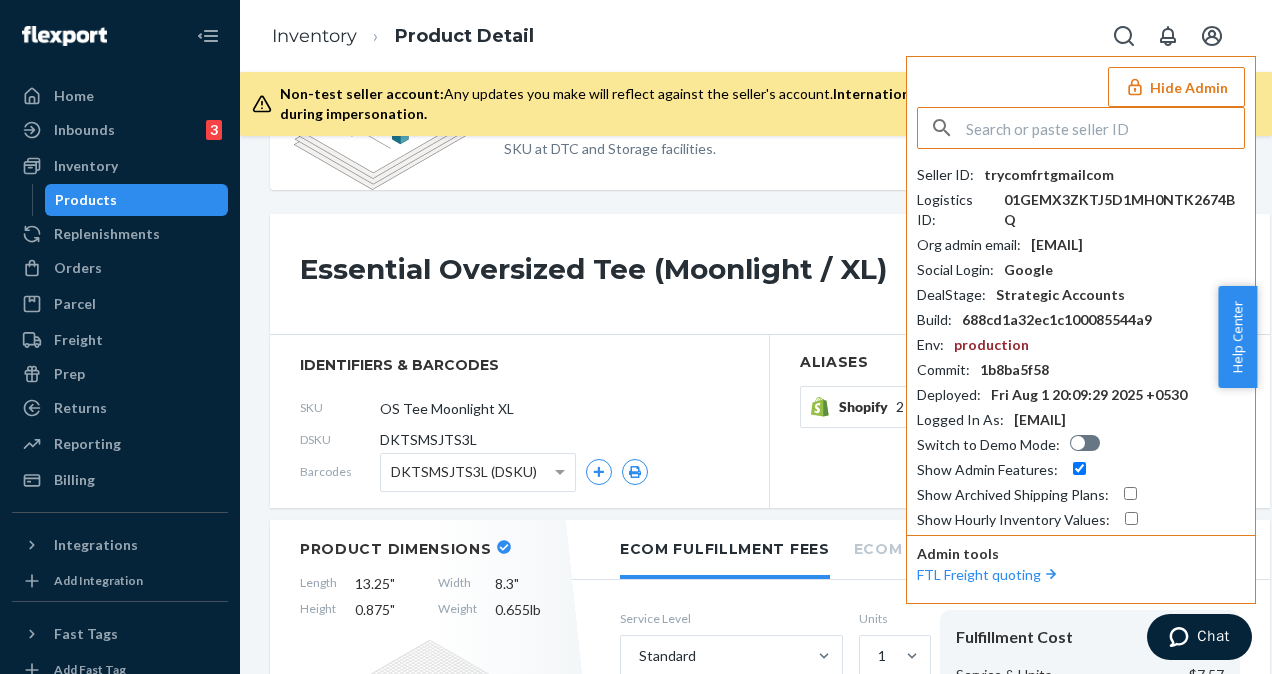 click at bounding box center [1105, 128] 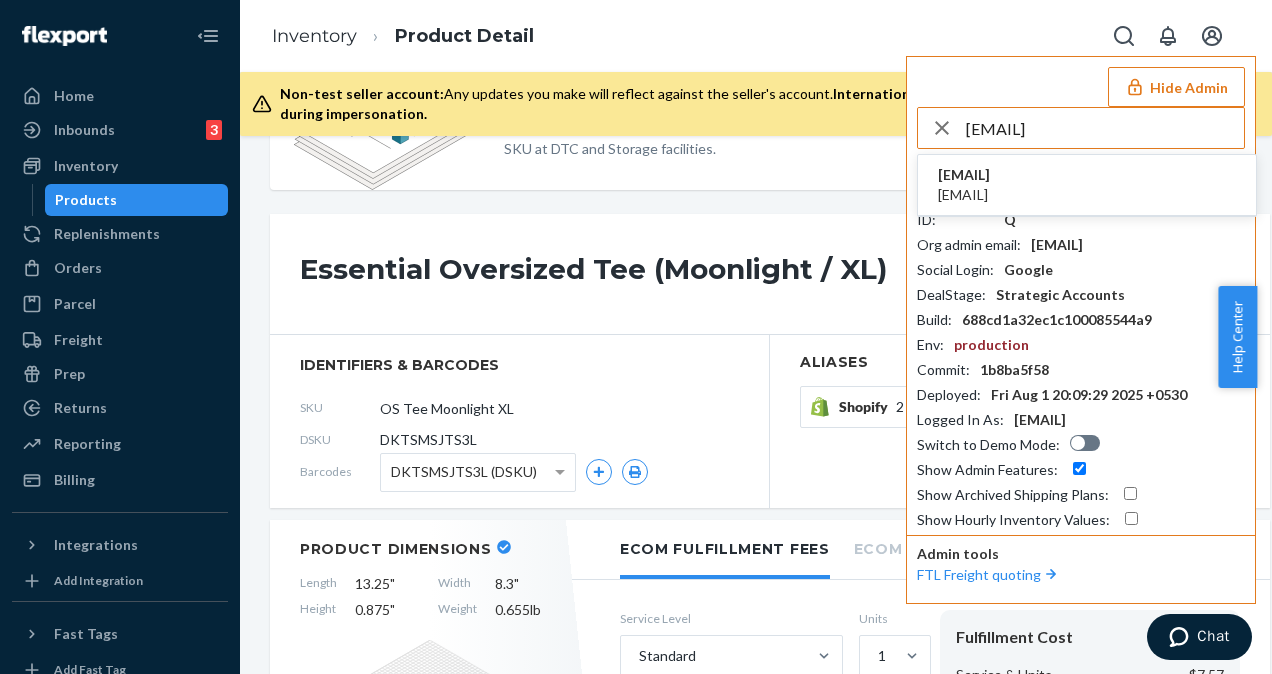 type on "qbleevwalmartoutlookcom" 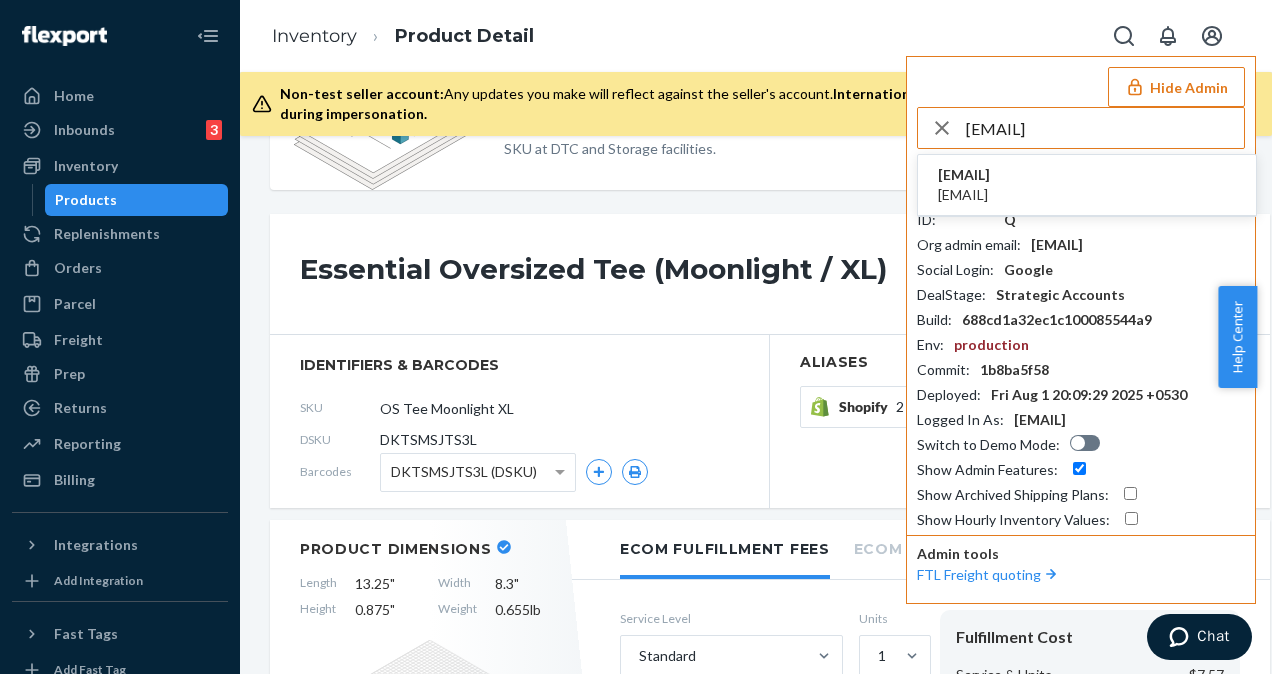 type 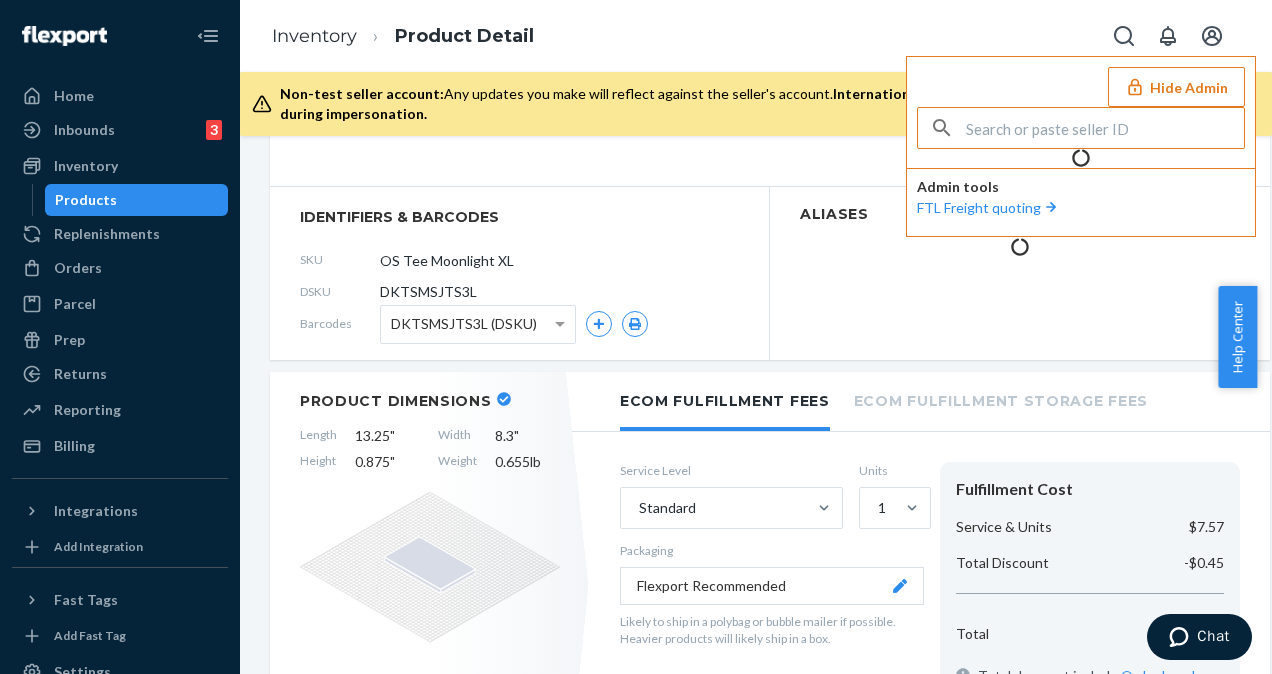 scroll, scrollTop: 0, scrollLeft: 0, axis: both 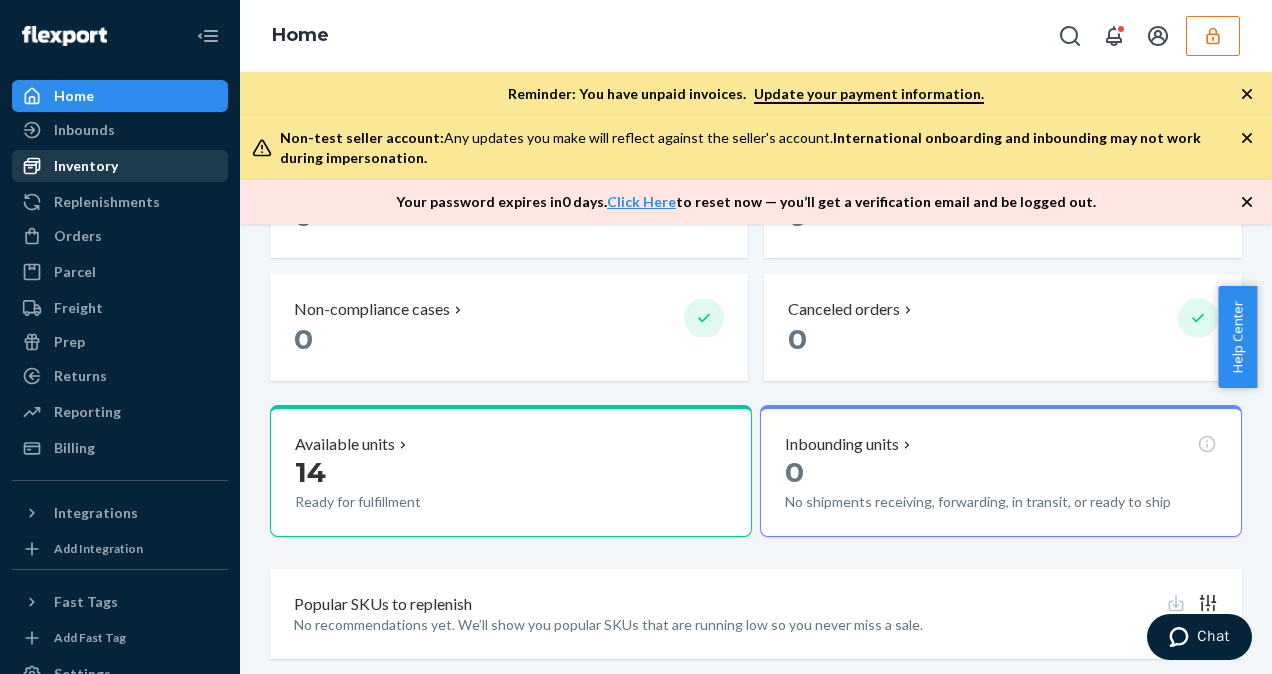 click on "Inventory" at bounding box center (86, 166) 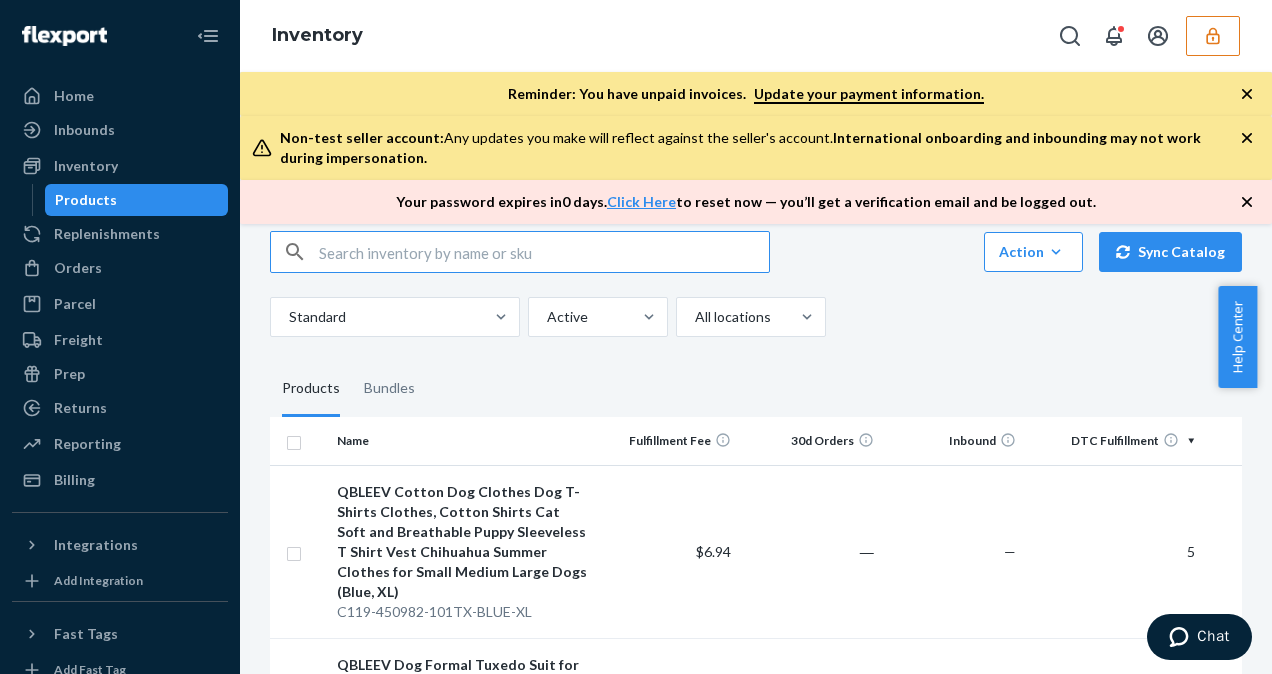 scroll, scrollTop: 0, scrollLeft: 0, axis: both 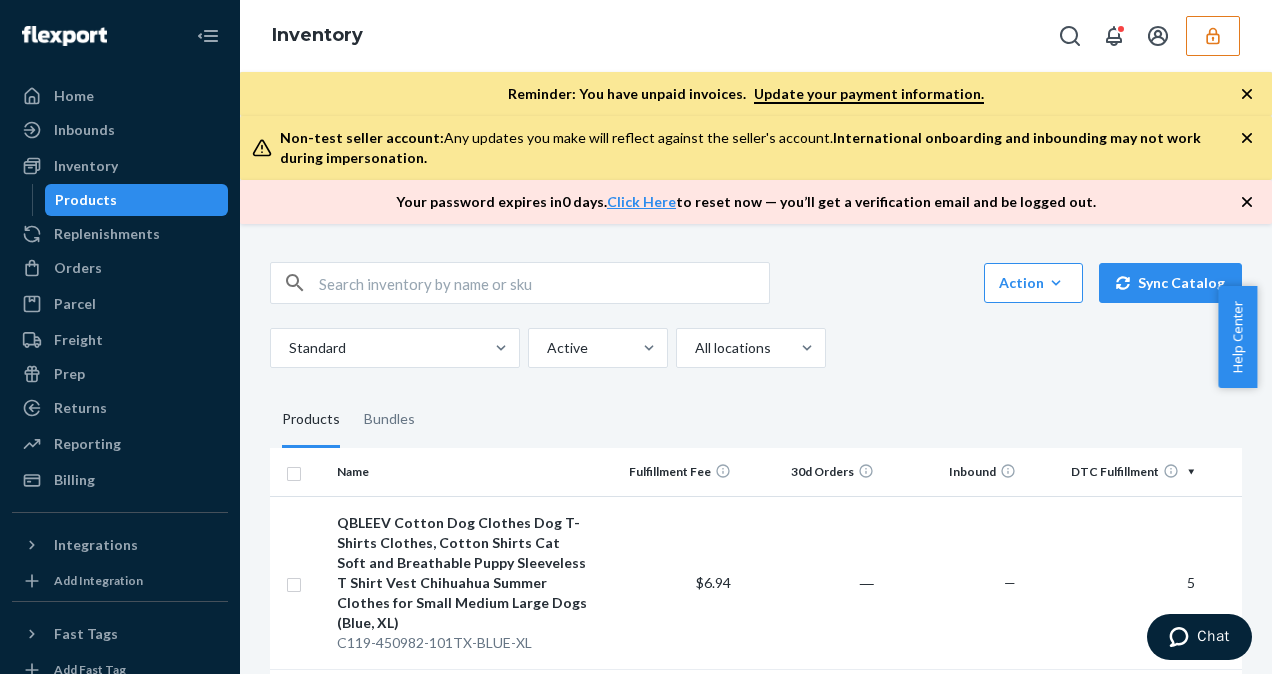click at bounding box center (1213, 36) 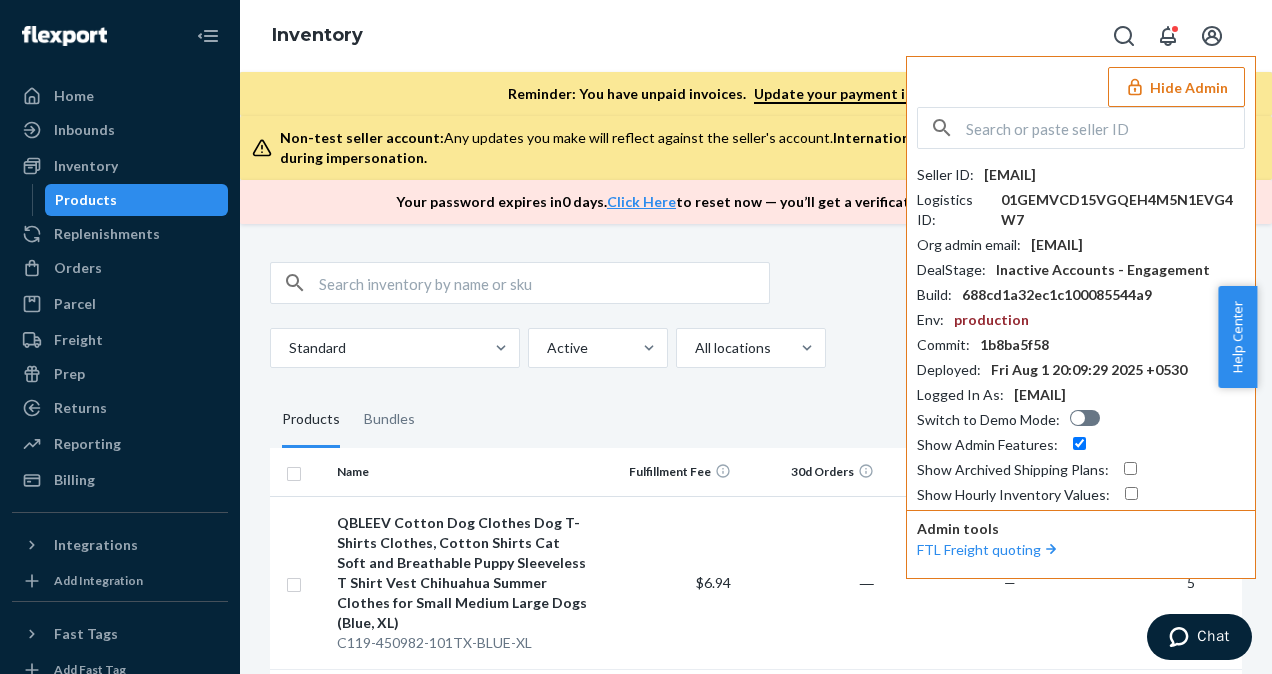click at bounding box center [1105, 128] 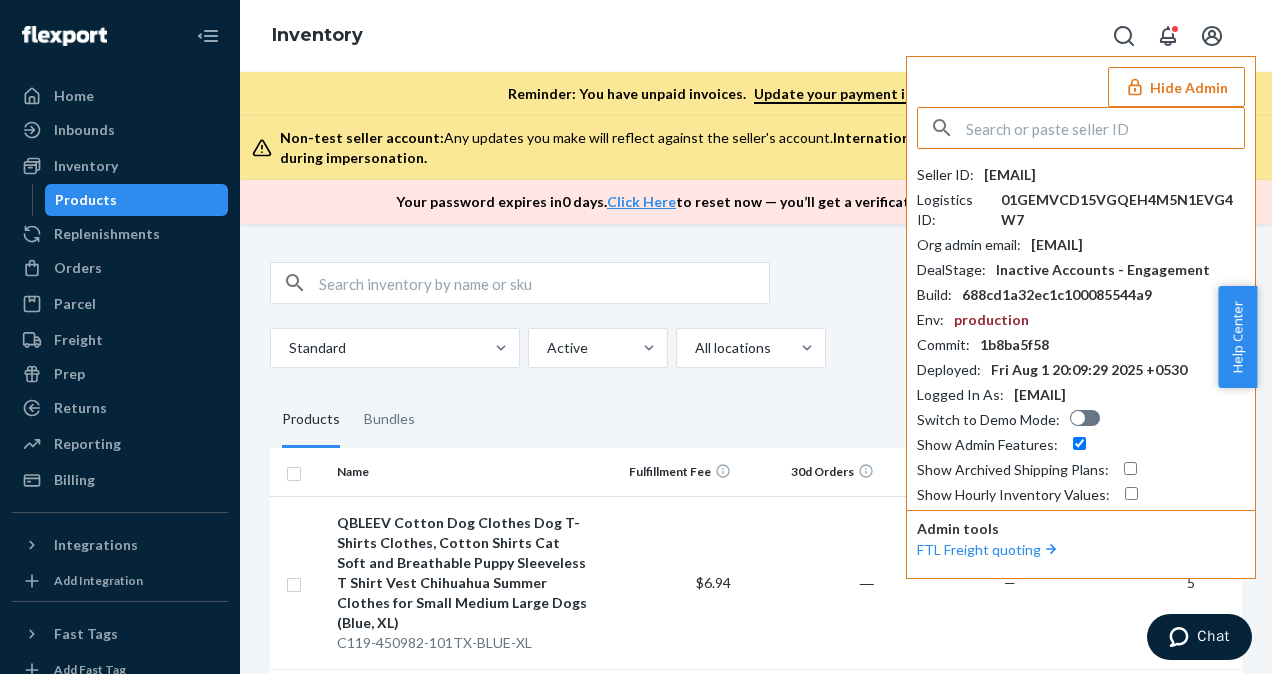 click at bounding box center [1105, 128] 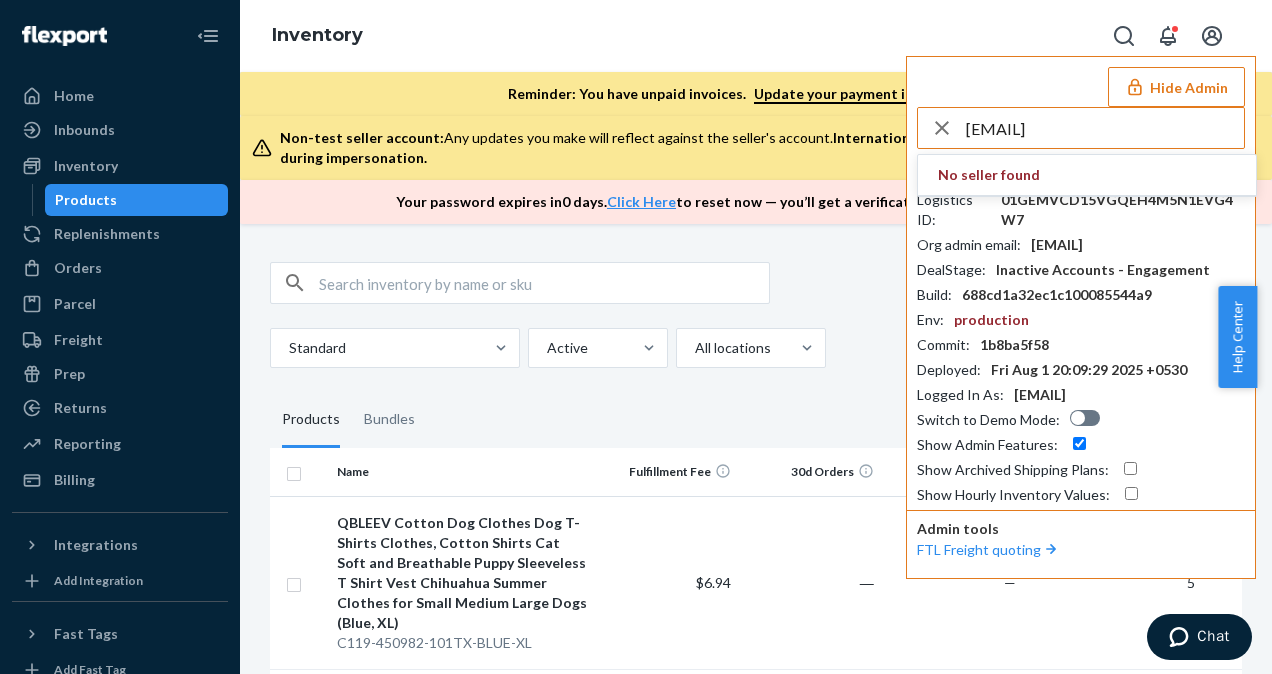 type on "[EMAIL]" 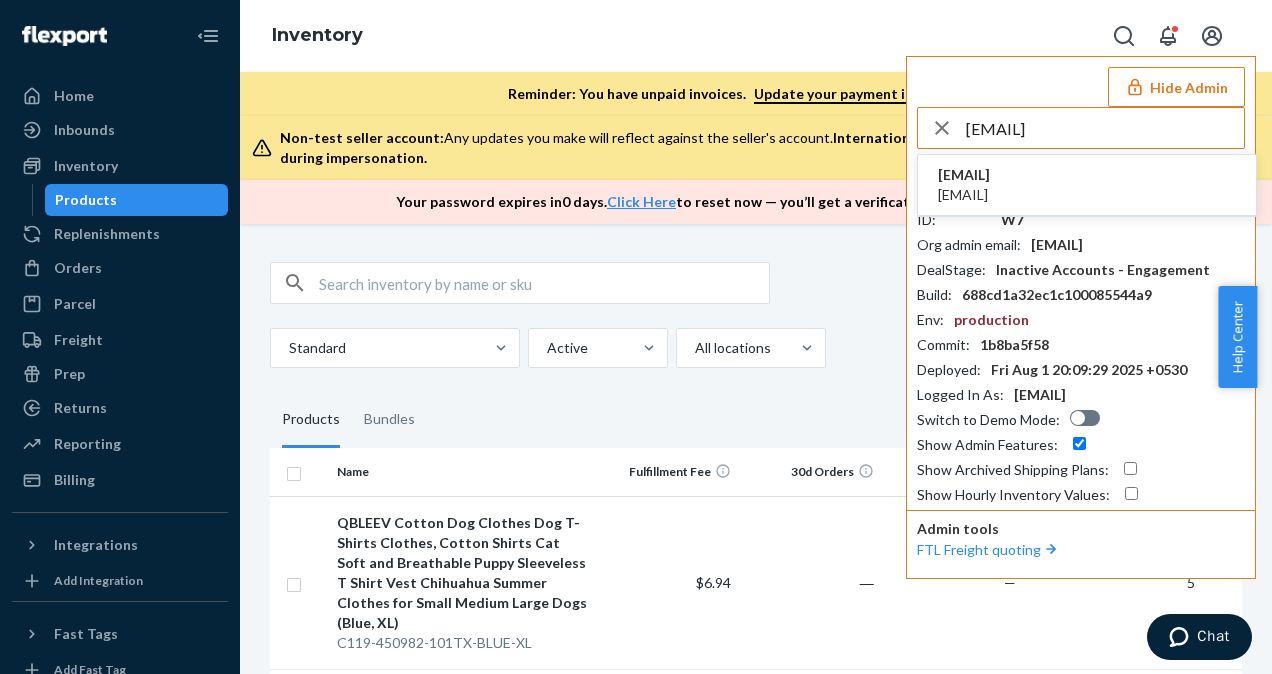 type 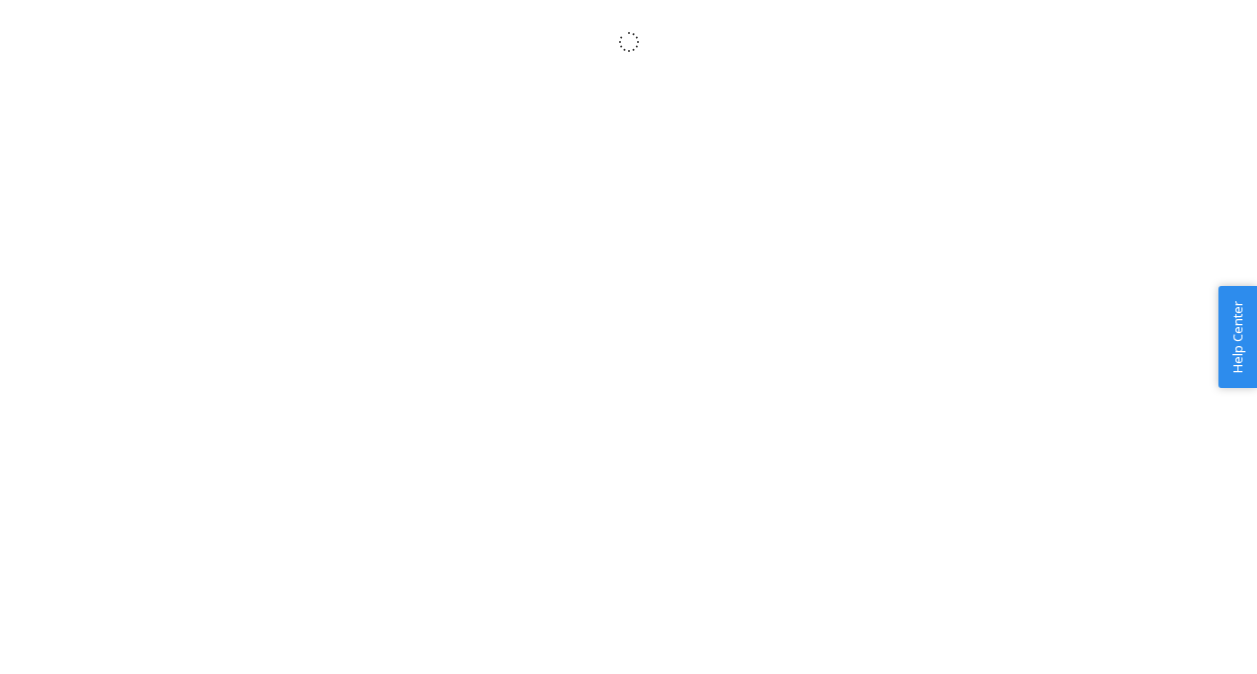scroll, scrollTop: 0, scrollLeft: 0, axis: both 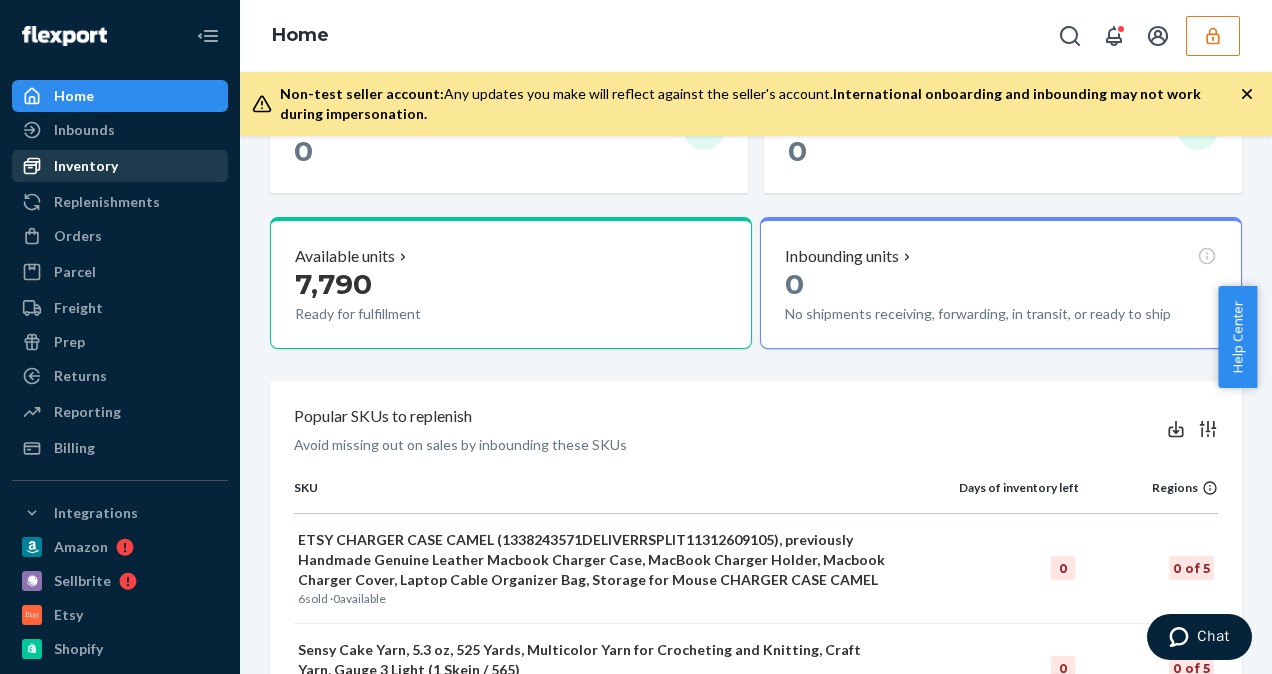 click on "Inventory" at bounding box center [120, 166] 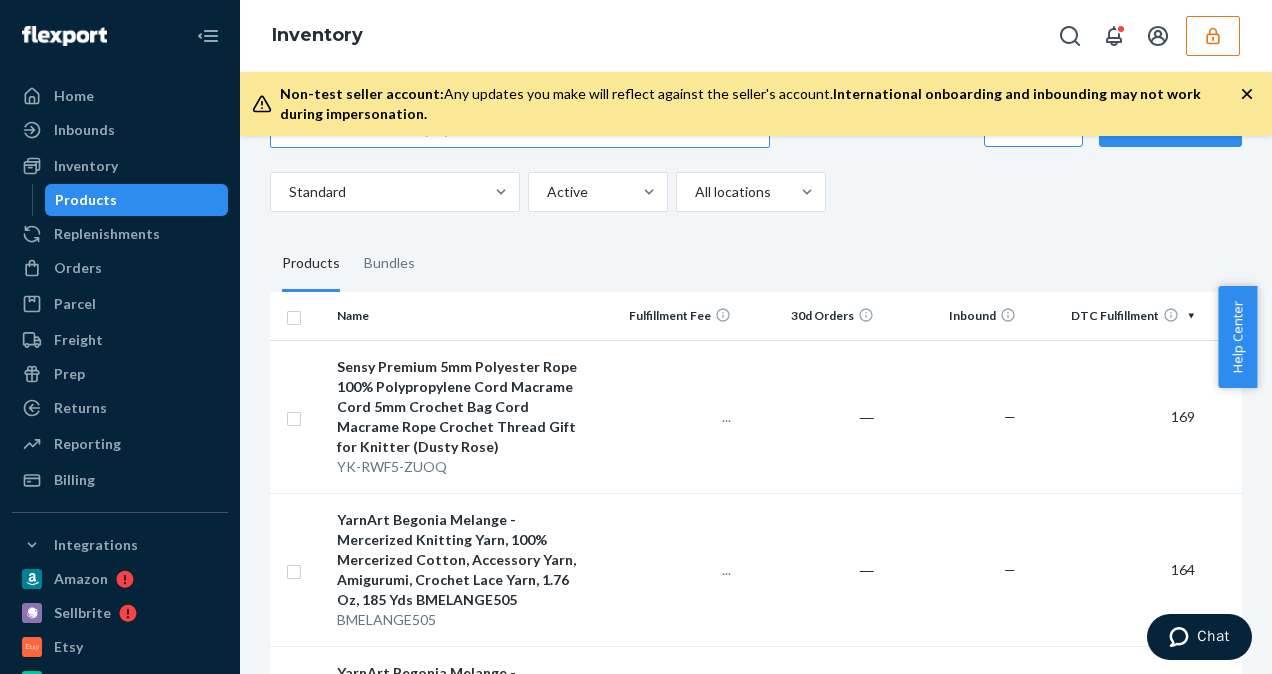 scroll, scrollTop: 100, scrollLeft: 0, axis: vertical 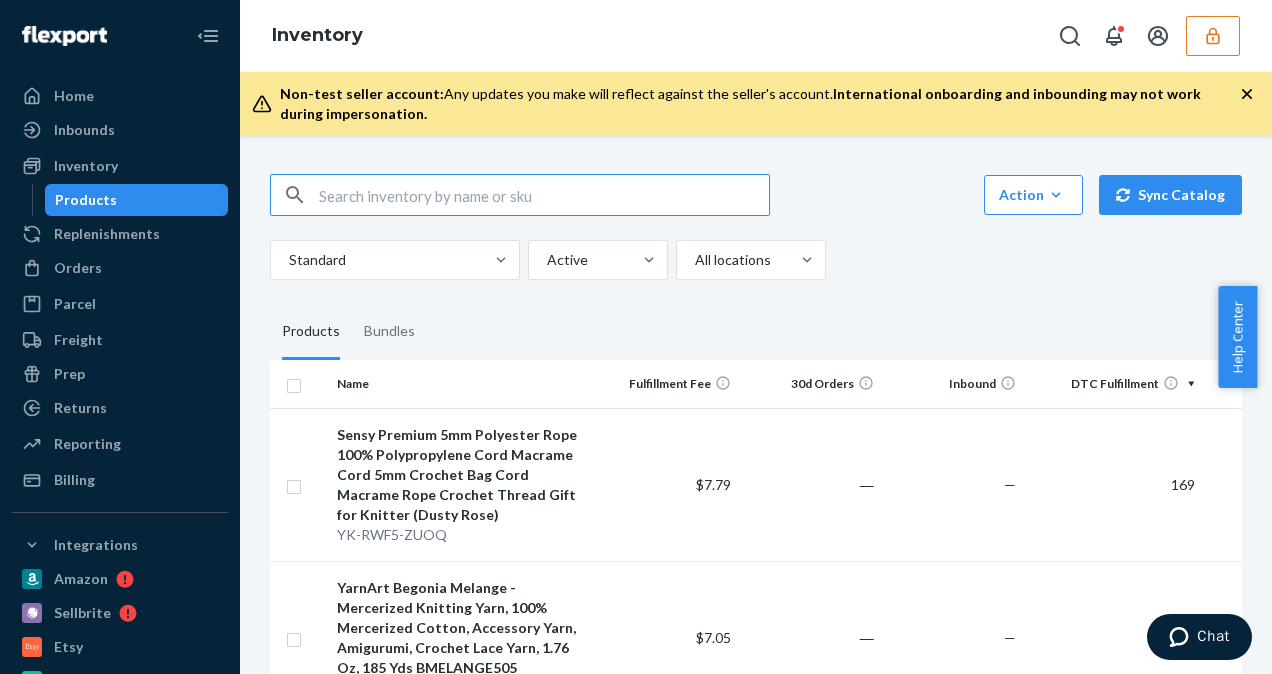 click 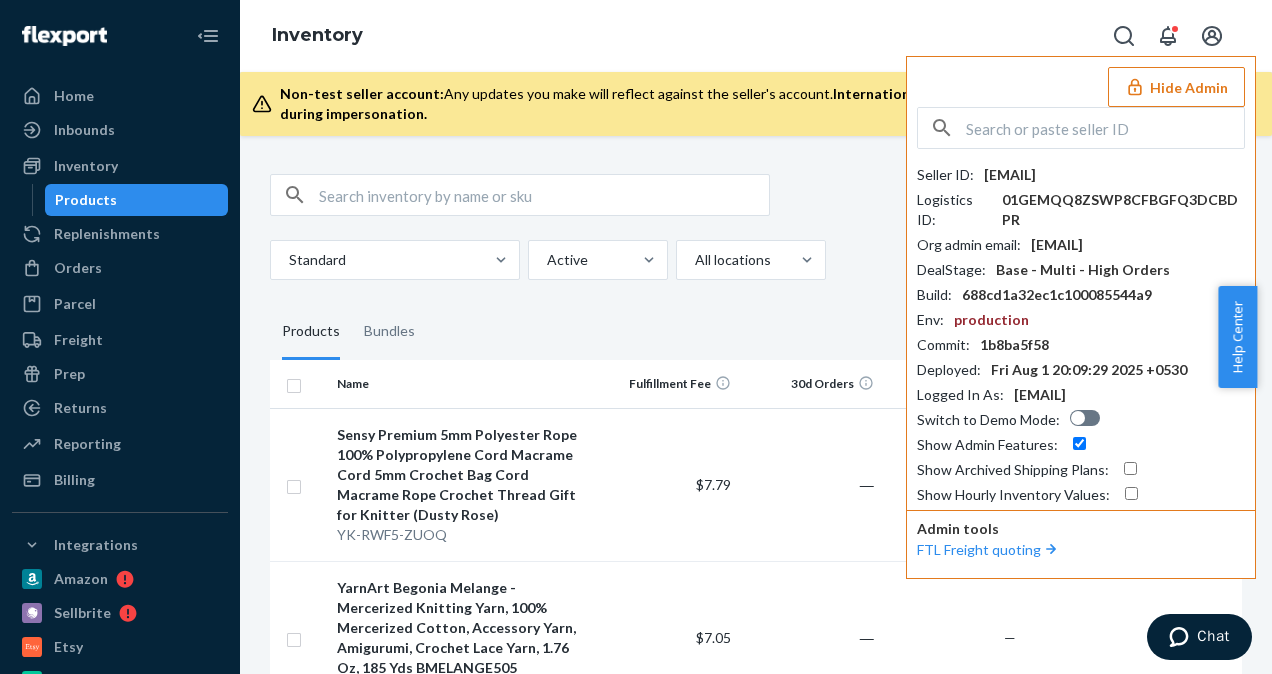 copy on "[EMAIL]" 